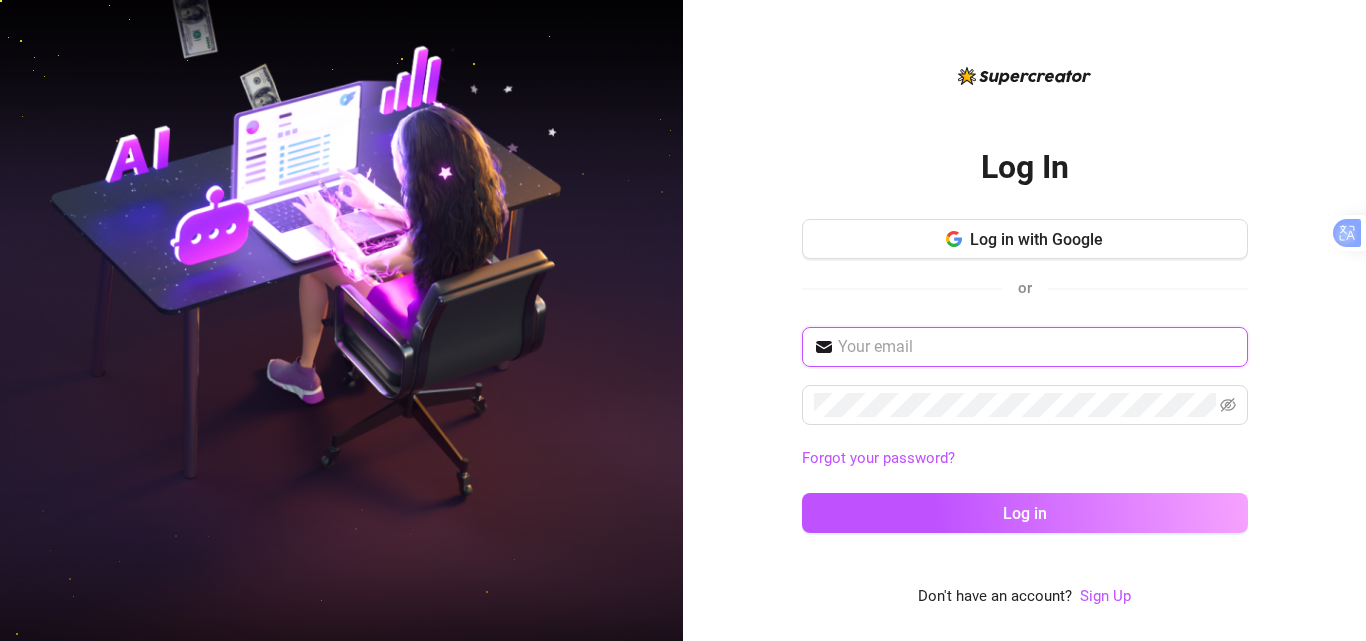type on "[USERNAME]@example.com" 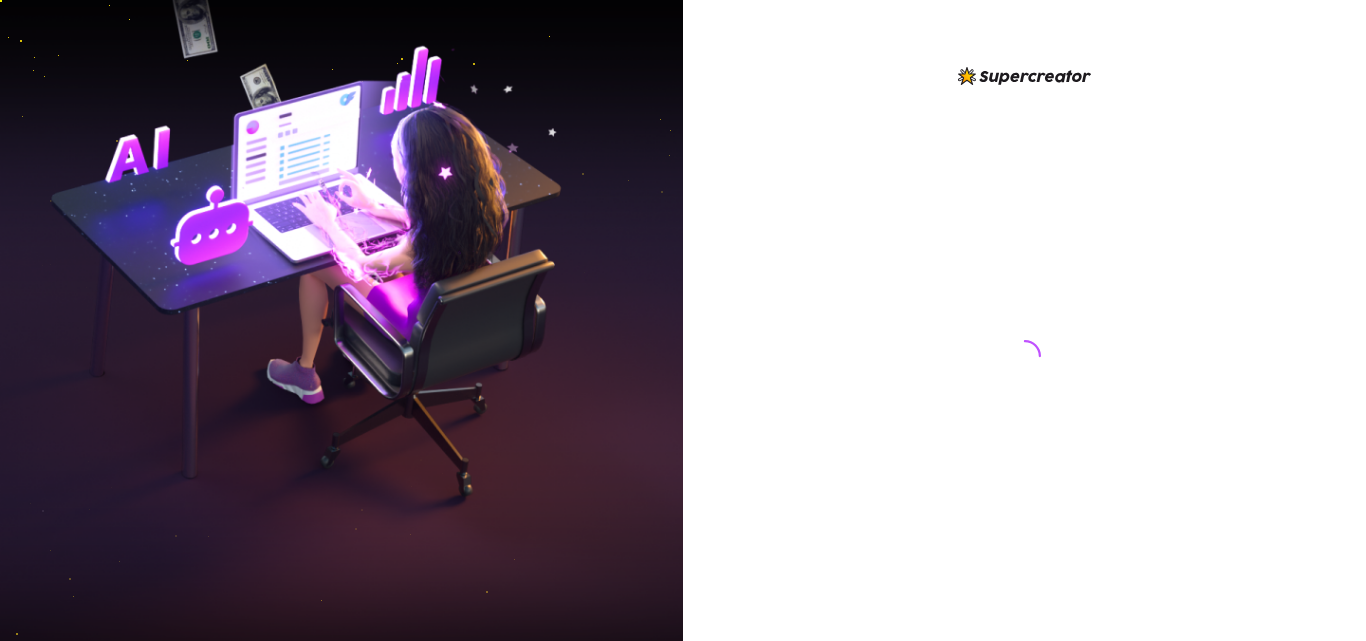 scroll, scrollTop: 0, scrollLeft: 0, axis: both 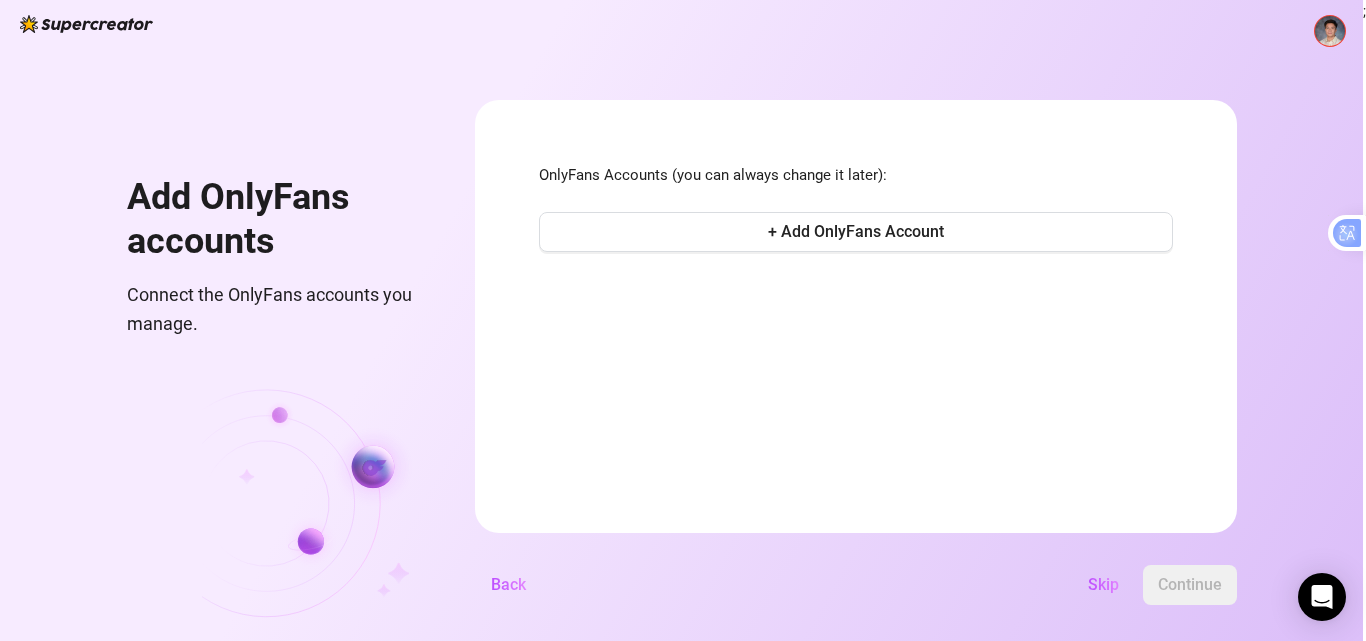 click at bounding box center (1330, 31) 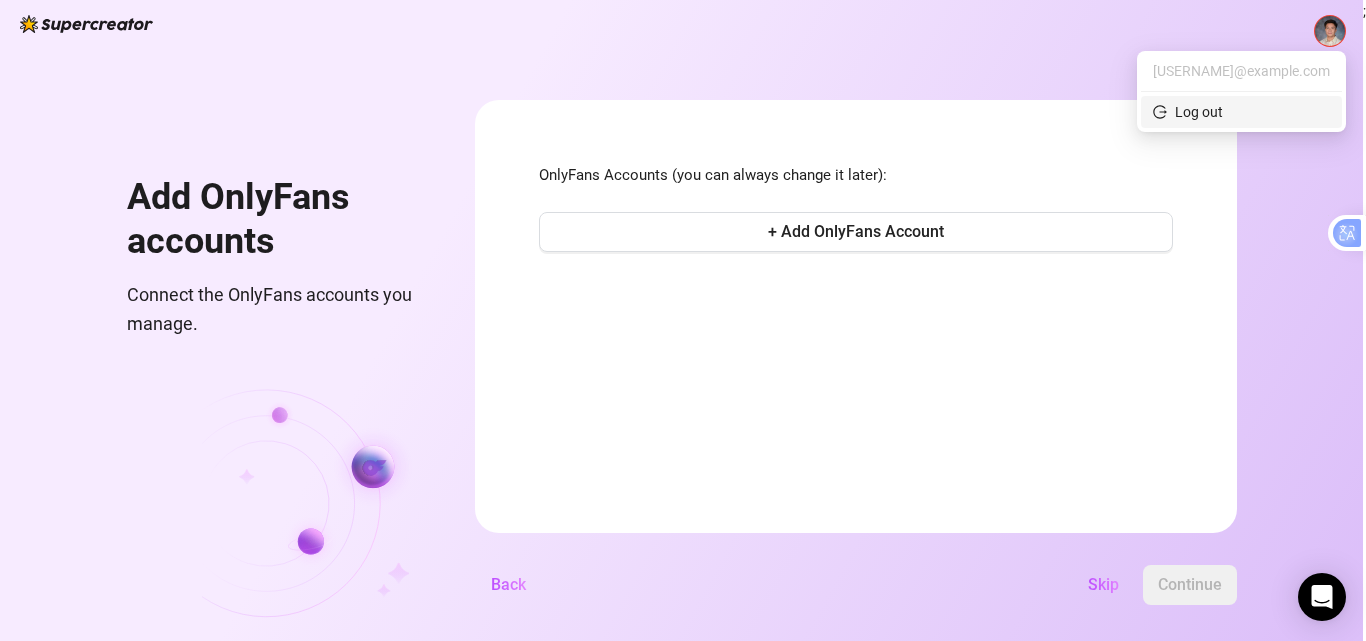 click on "Log out" at bounding box center [1199, 112] 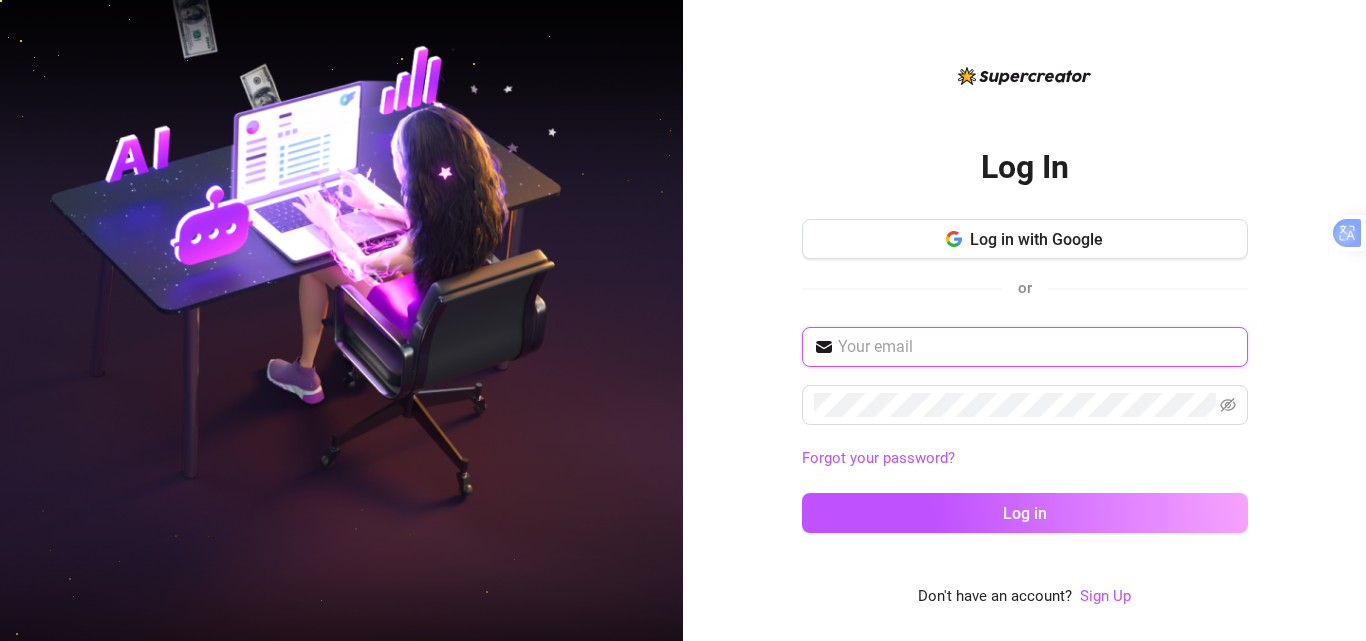 type on "[EMAIL]" 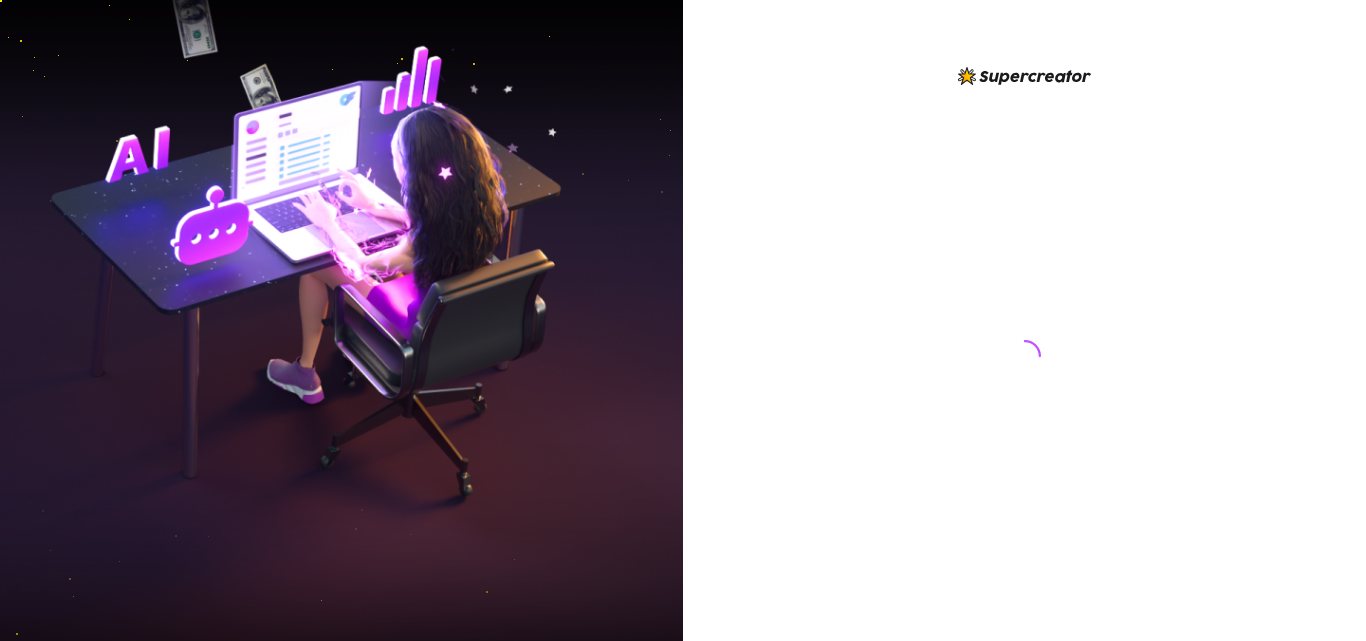 scroll, scrollTop: 0, scrollLeft: 0, axis: both 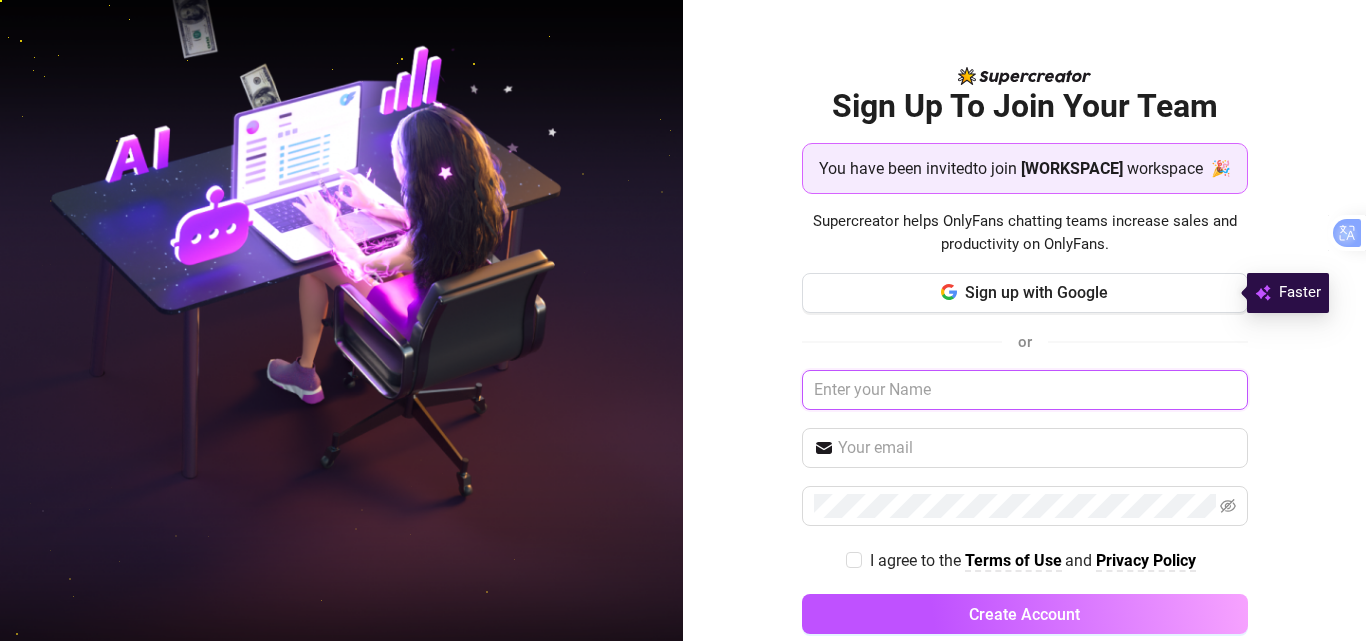 click at bounding box center (1025, 390) 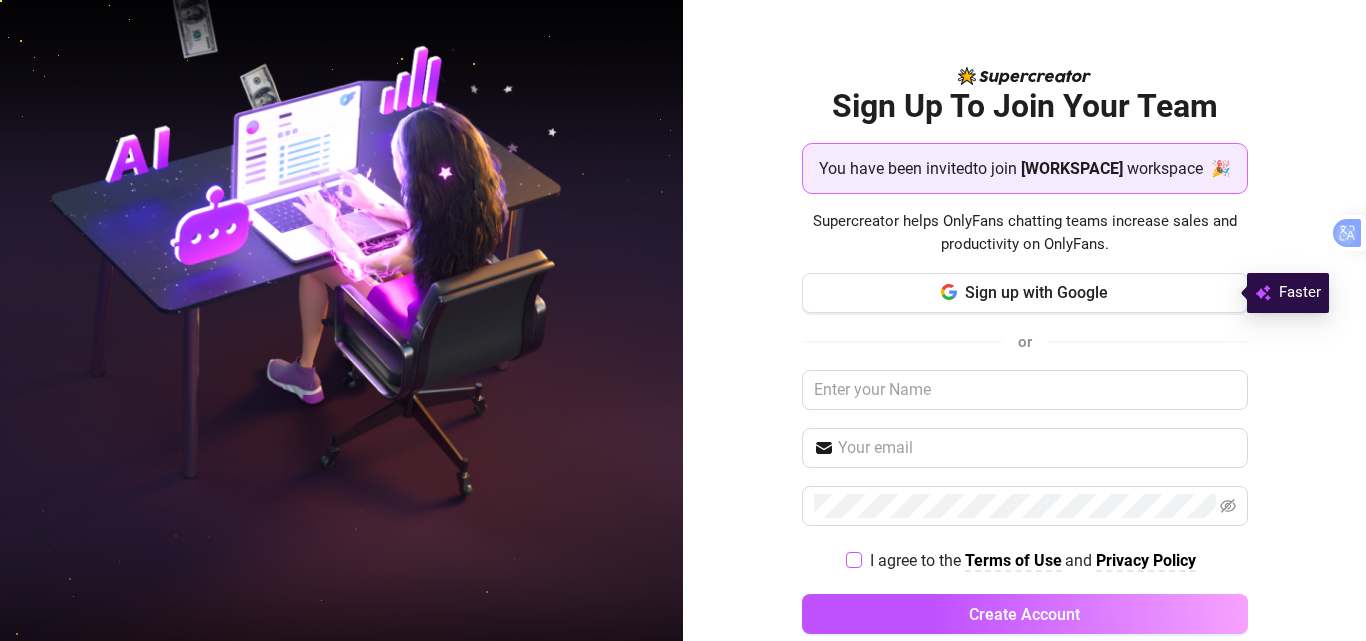 click on "I agree to the   Terms of Use   and   Privacy Policy" at bounding box center (853, 559) 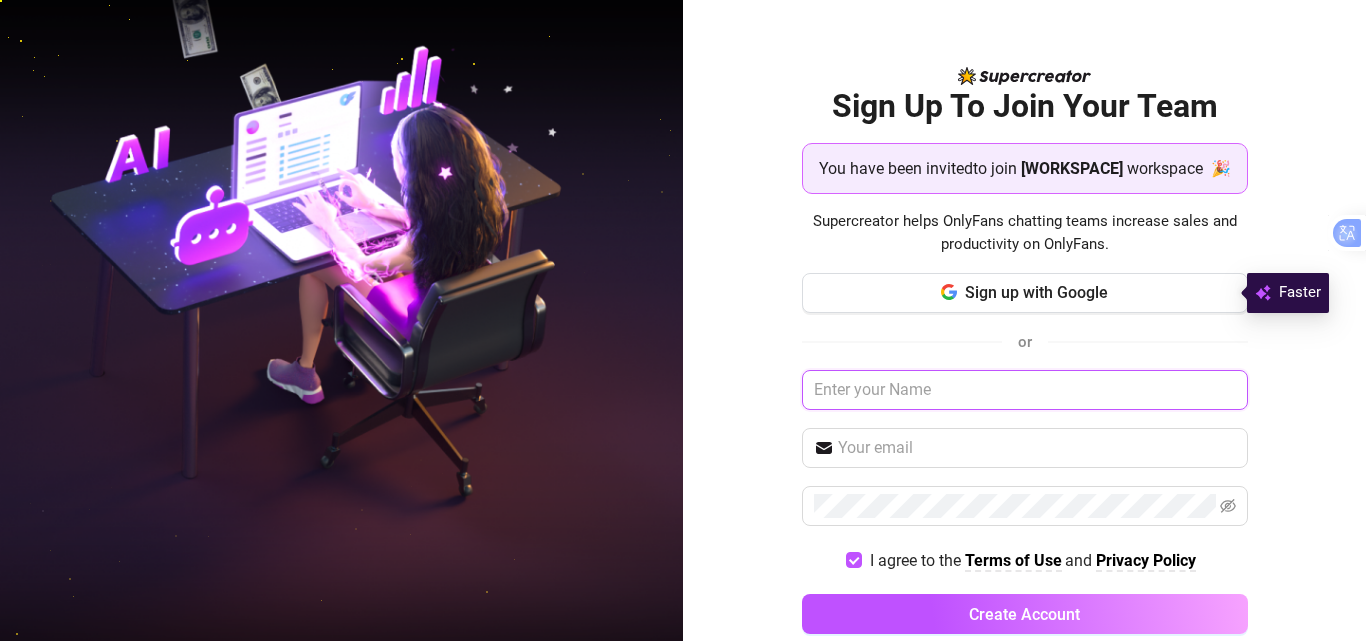 click at bounding box center [1025, 390] 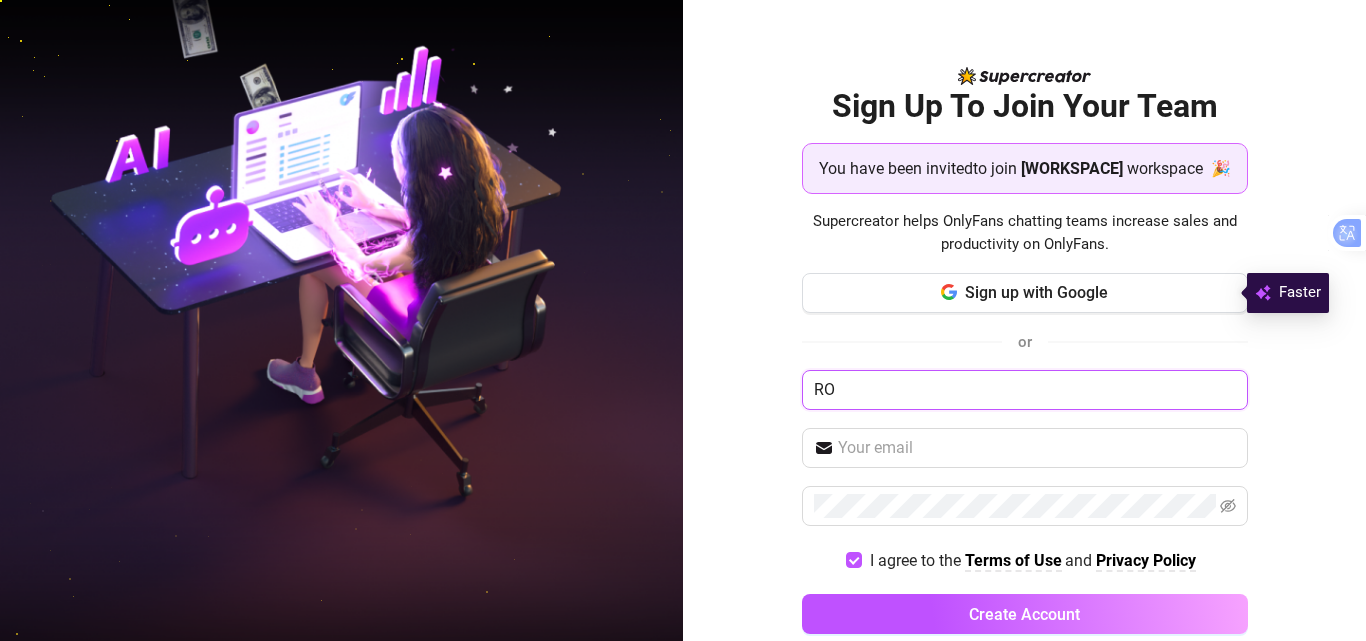 type on "R" 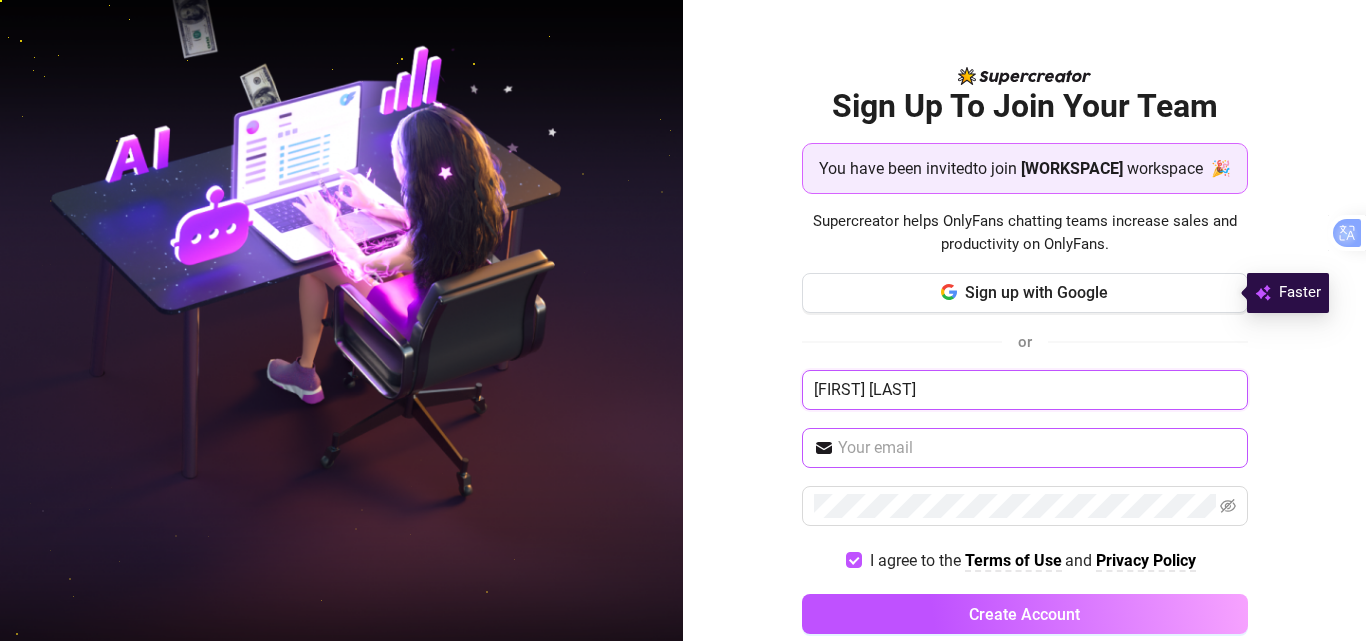 type on "Anastasia" 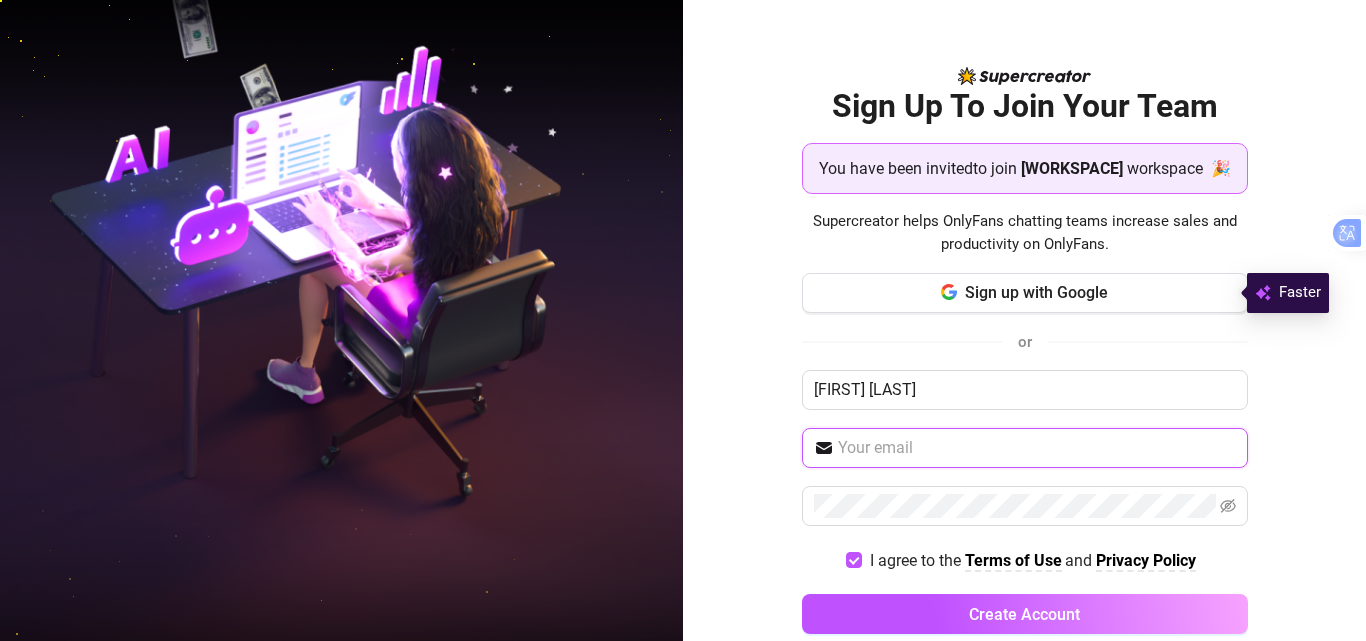 click at bounding box center [1037, 448] 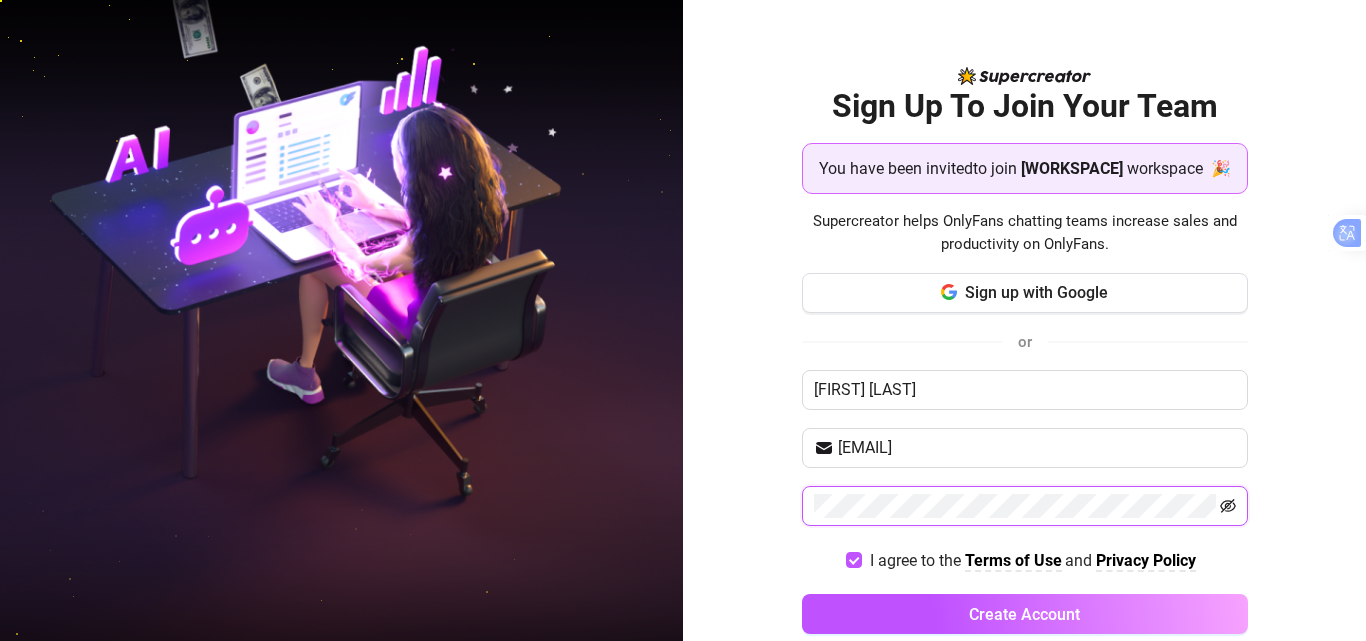 click 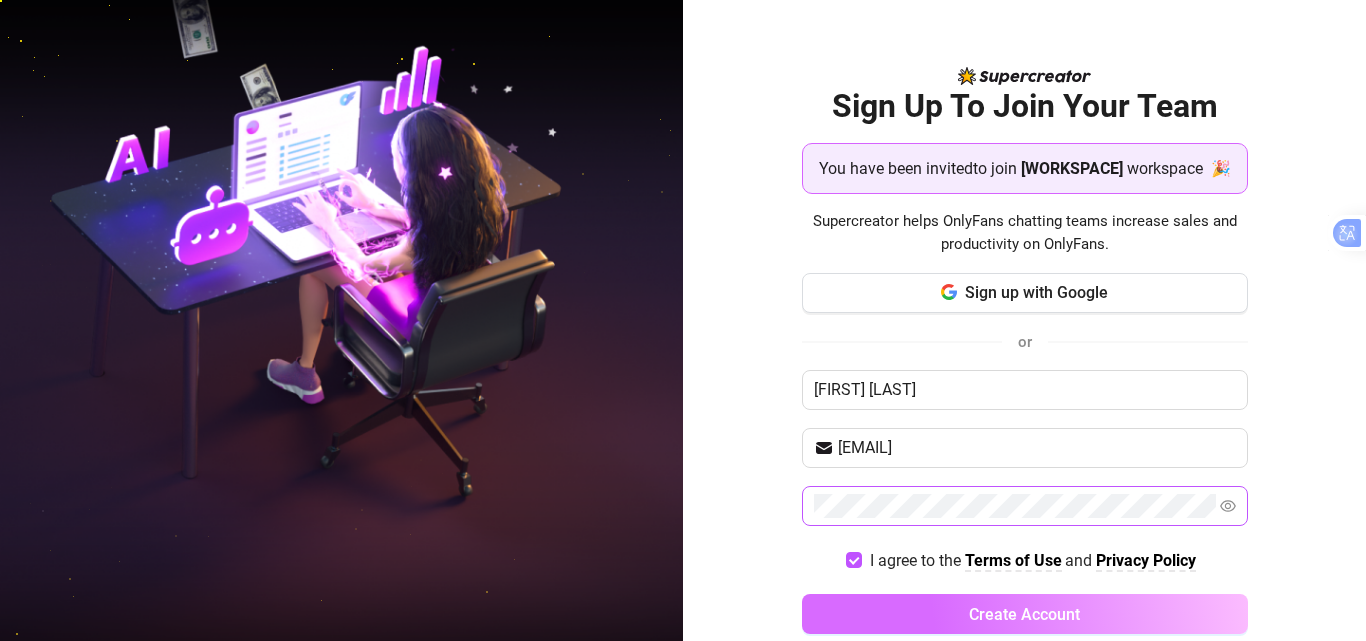 click on "Create Account" at bounding box center (1025, 614) 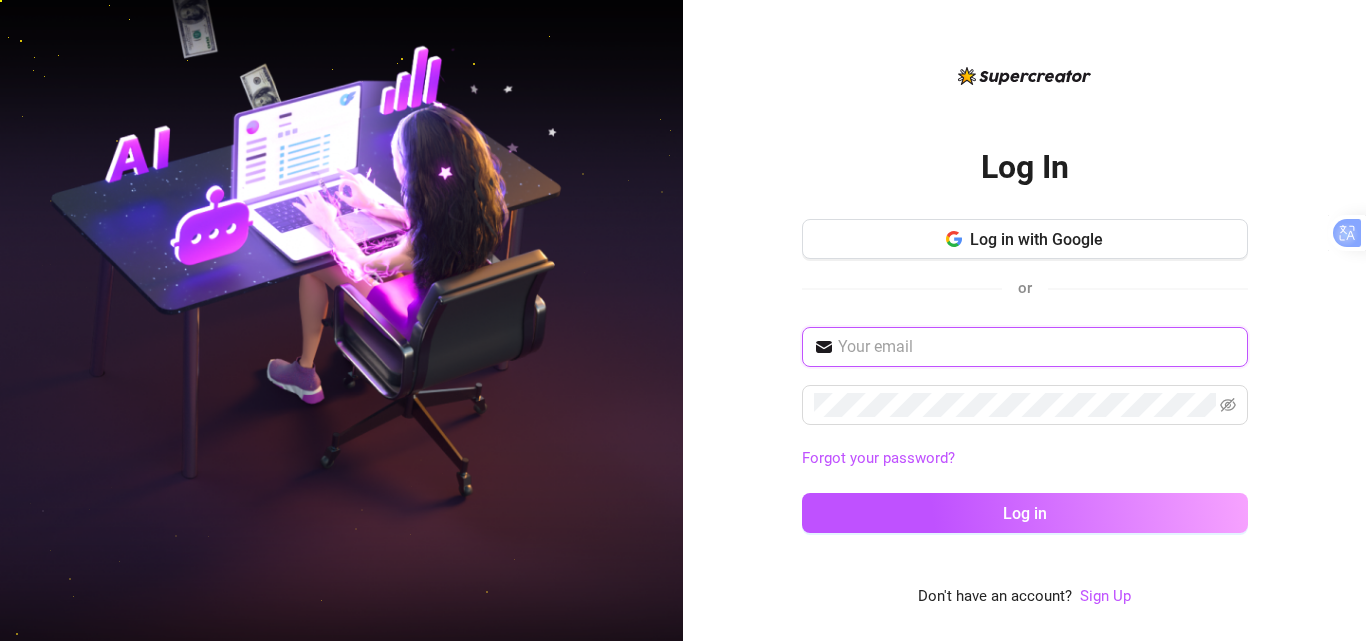 type on "[USERNAME]@example.com" 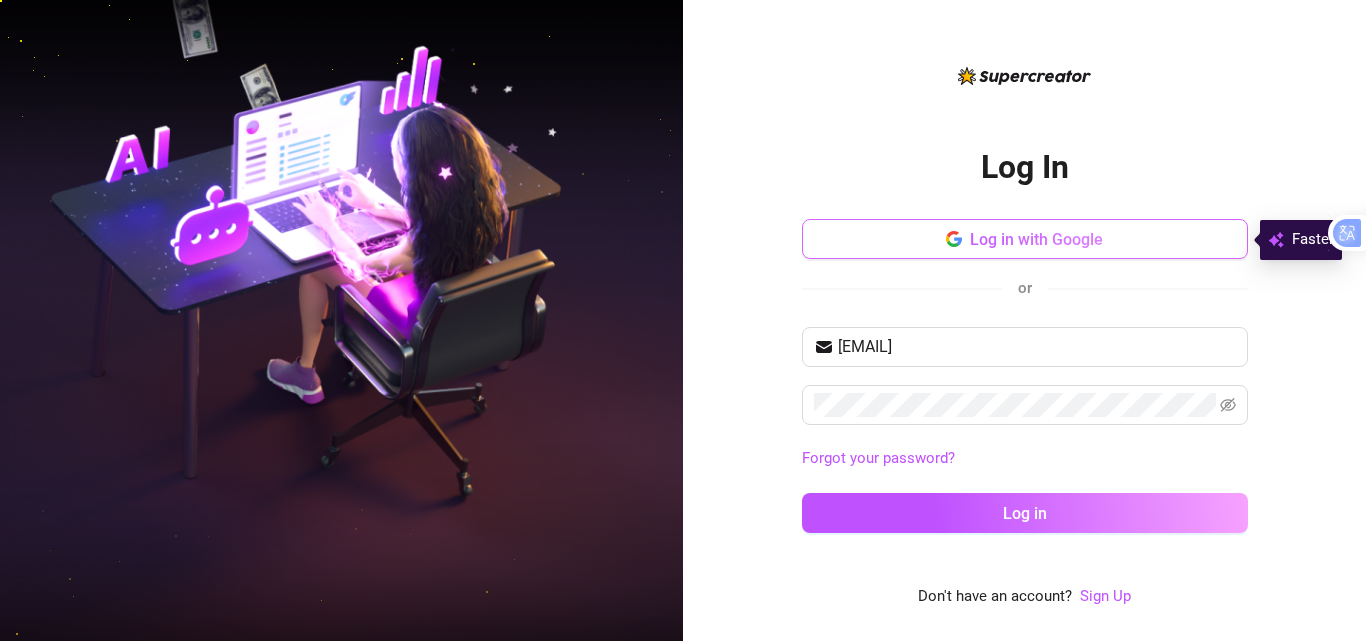 click on "Log in with Google" at bounding box center (1025, 239) 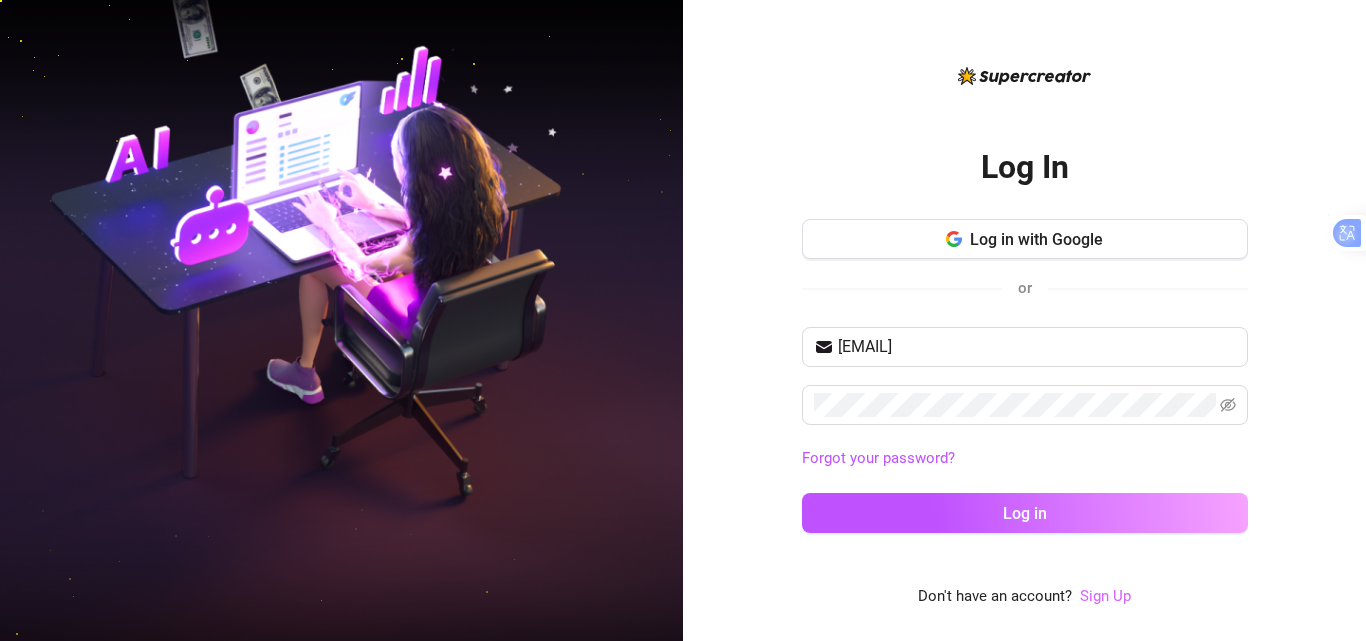 click on "Sign Up" at bounding box center [1105, 596] 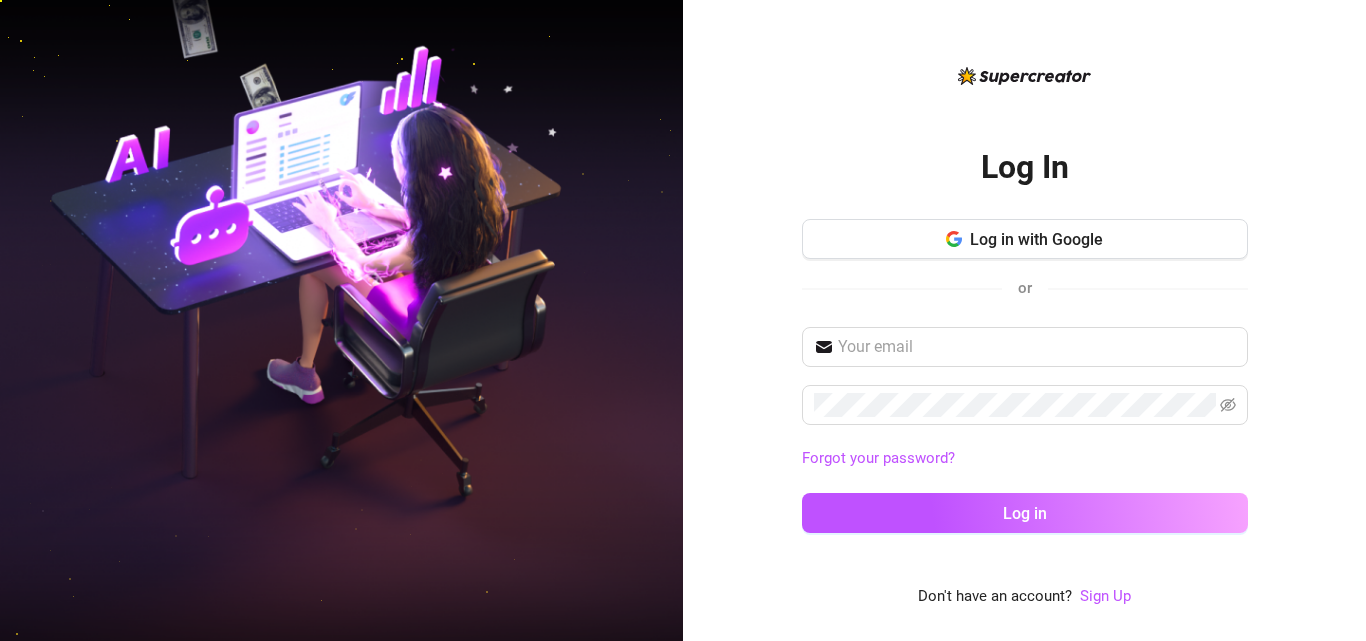 scroll, scrollTop: 0, scrollLeft: 0, axis: both 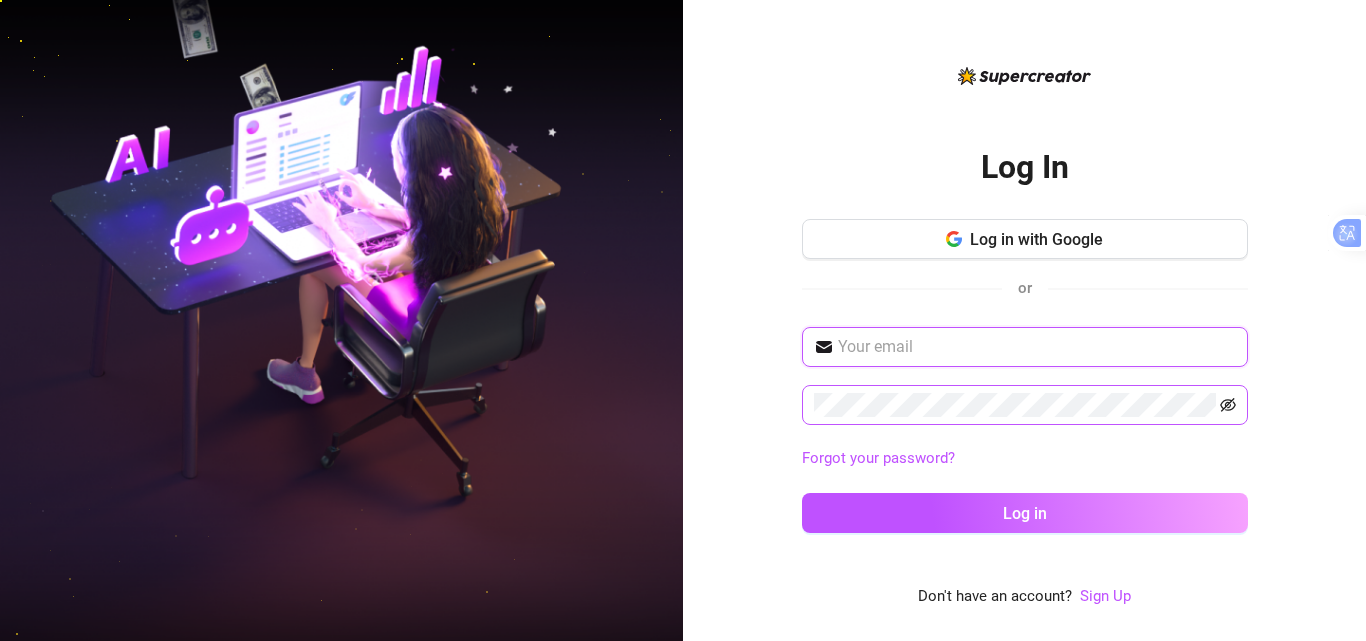 type on "[USERNAME]@example.com" 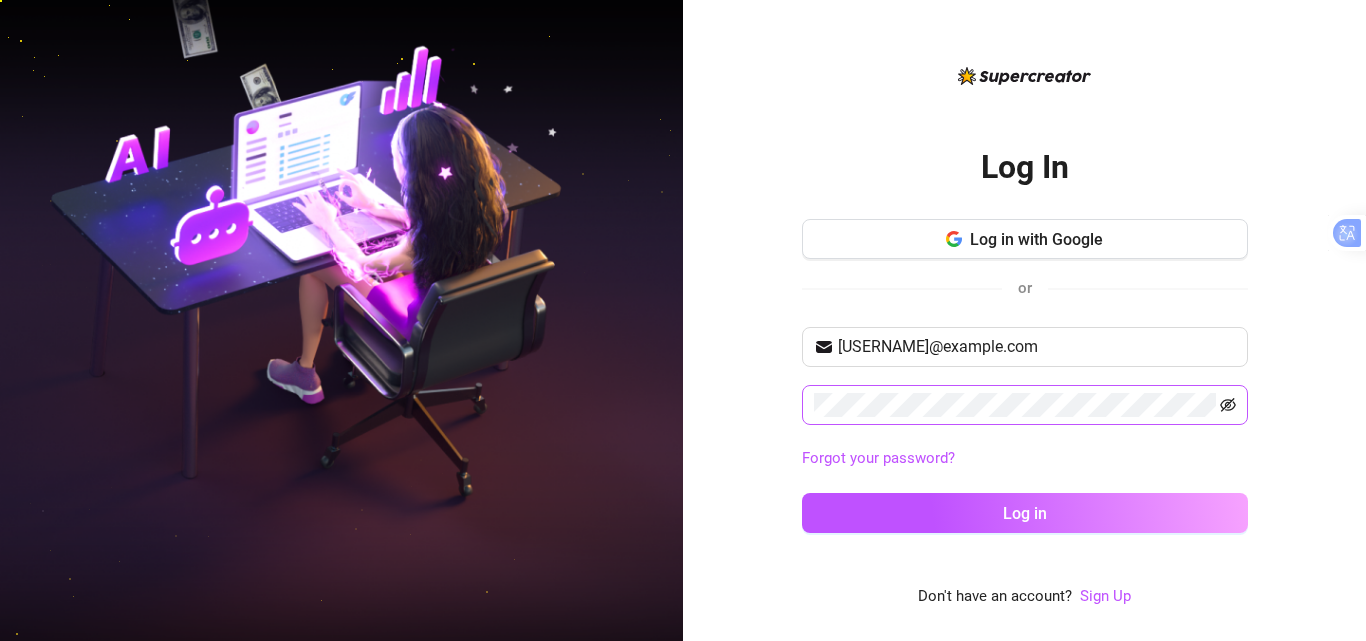 click 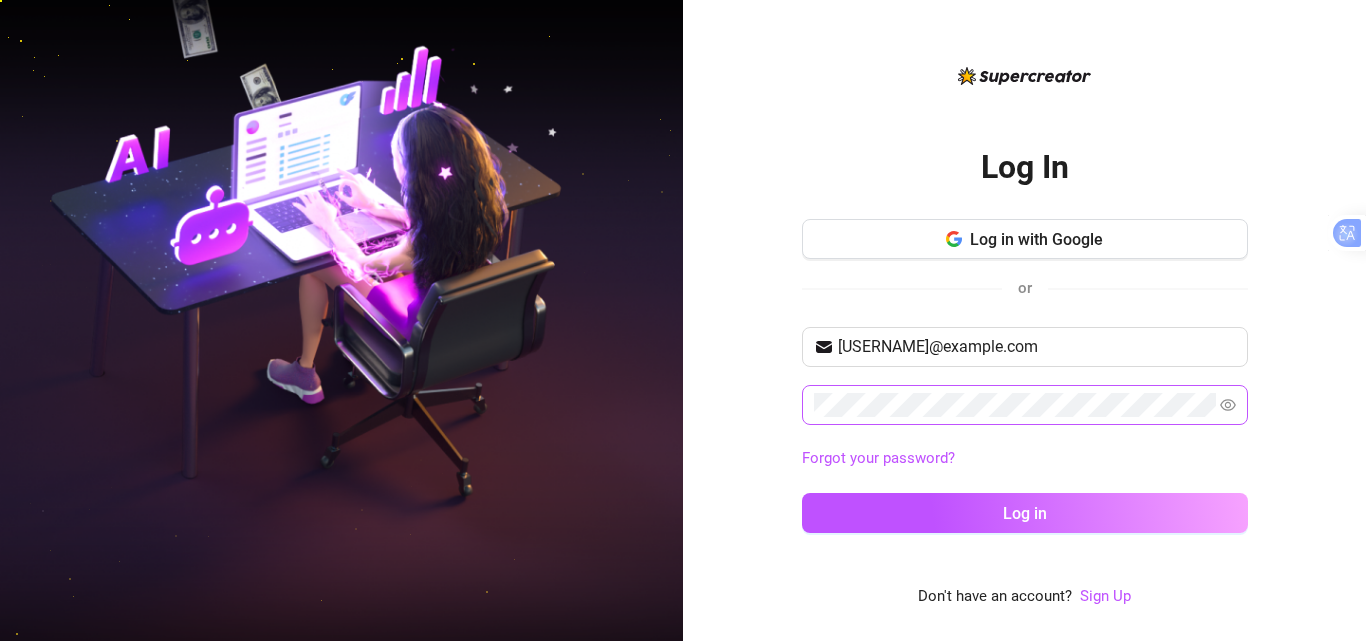 click on "romwelborce8@gmail.com Forgot your password? Log in" at bounding box center [1025, 439] 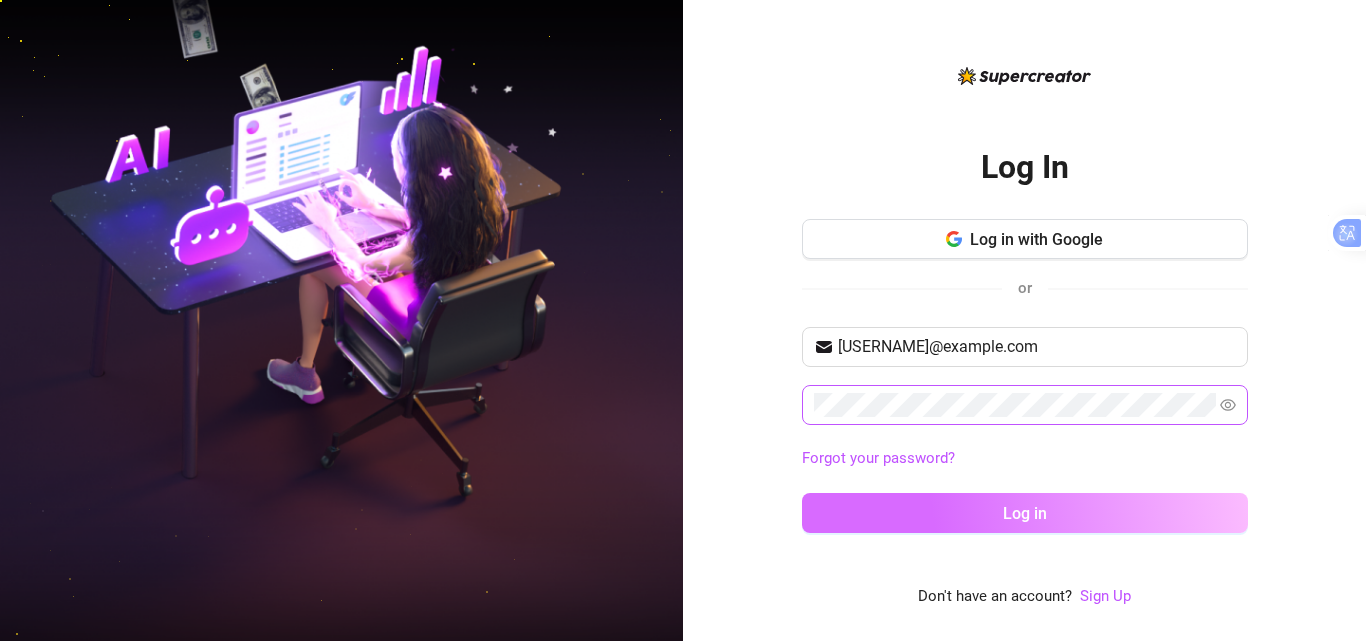 click on "Log in" at bounding box center [1025, 513] 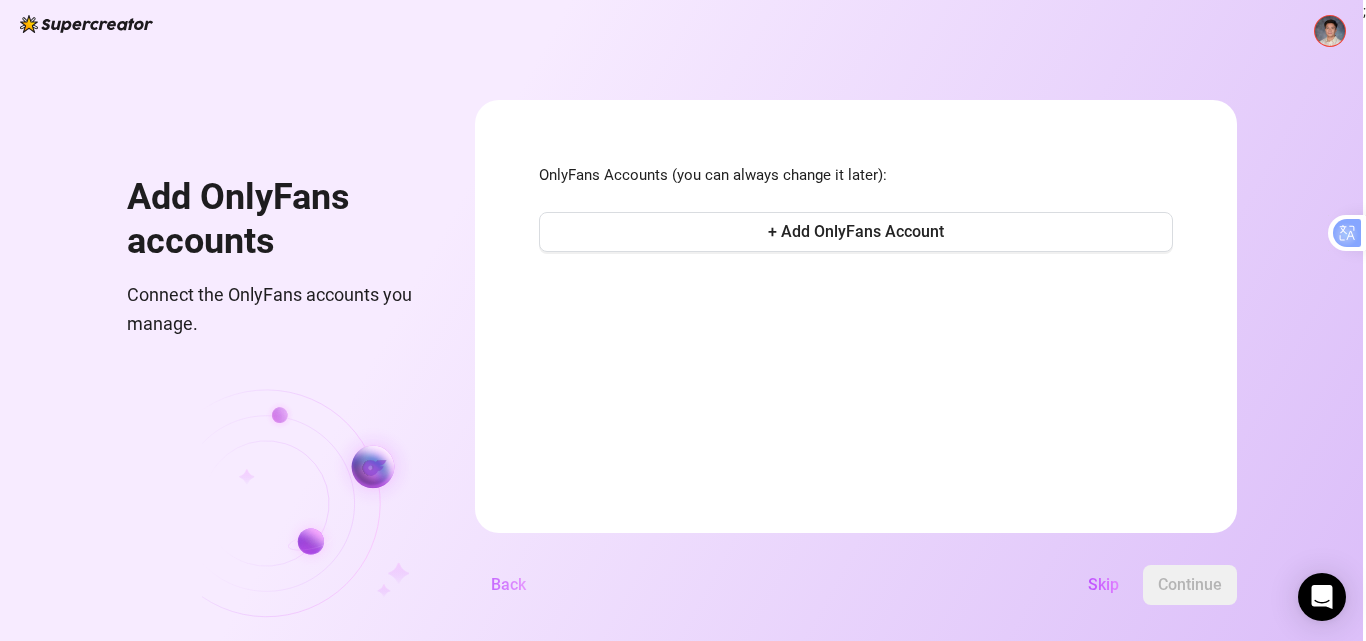 click on "Back" at bounding box center (508, 585) 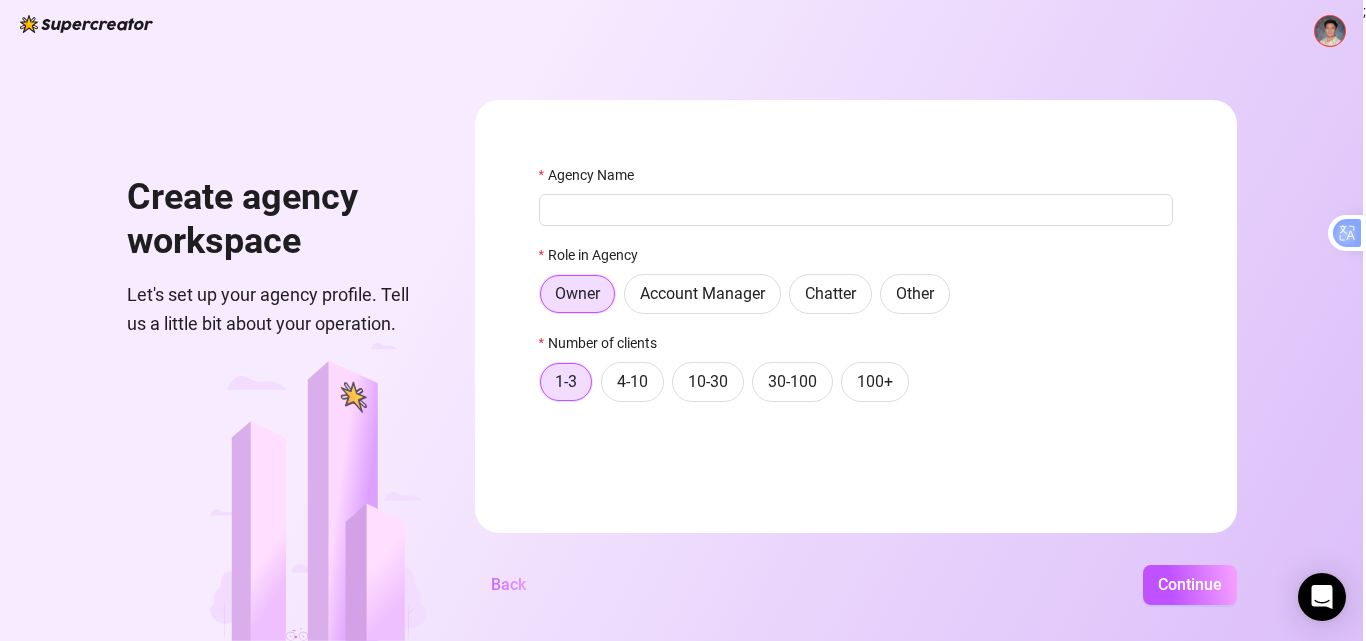 click on "Back" at bounding box center (508, 585) 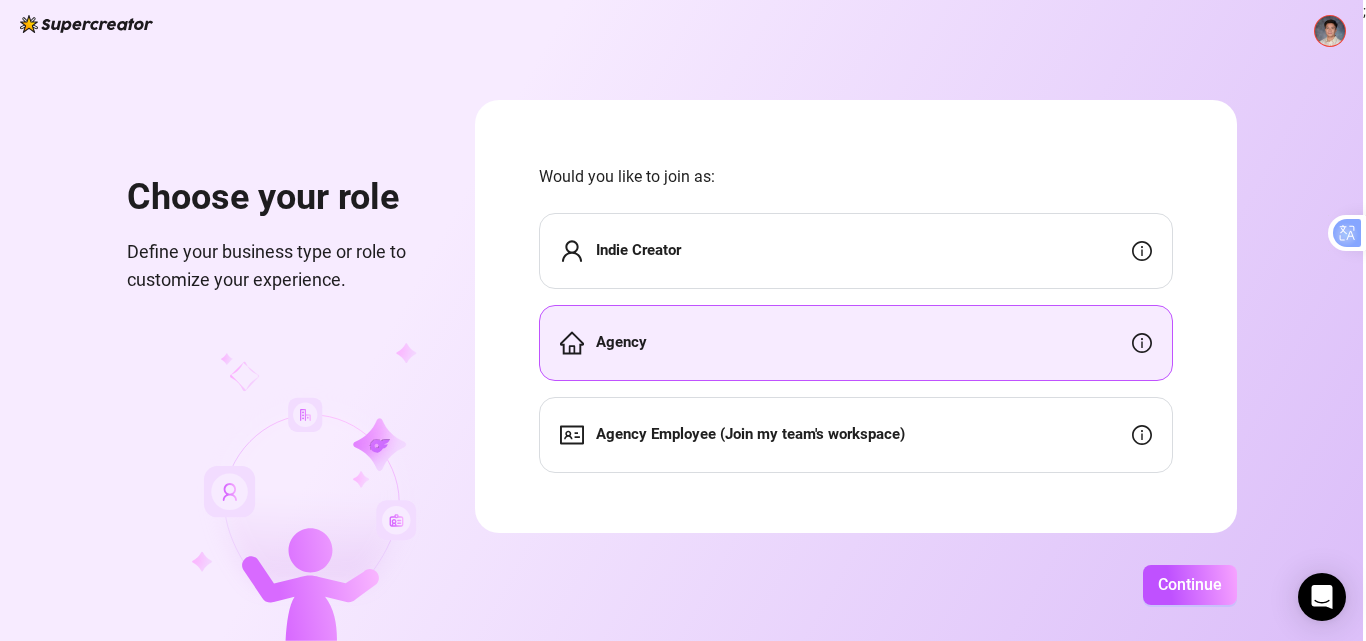 click on "Continue" at bounding box center (856, 585) 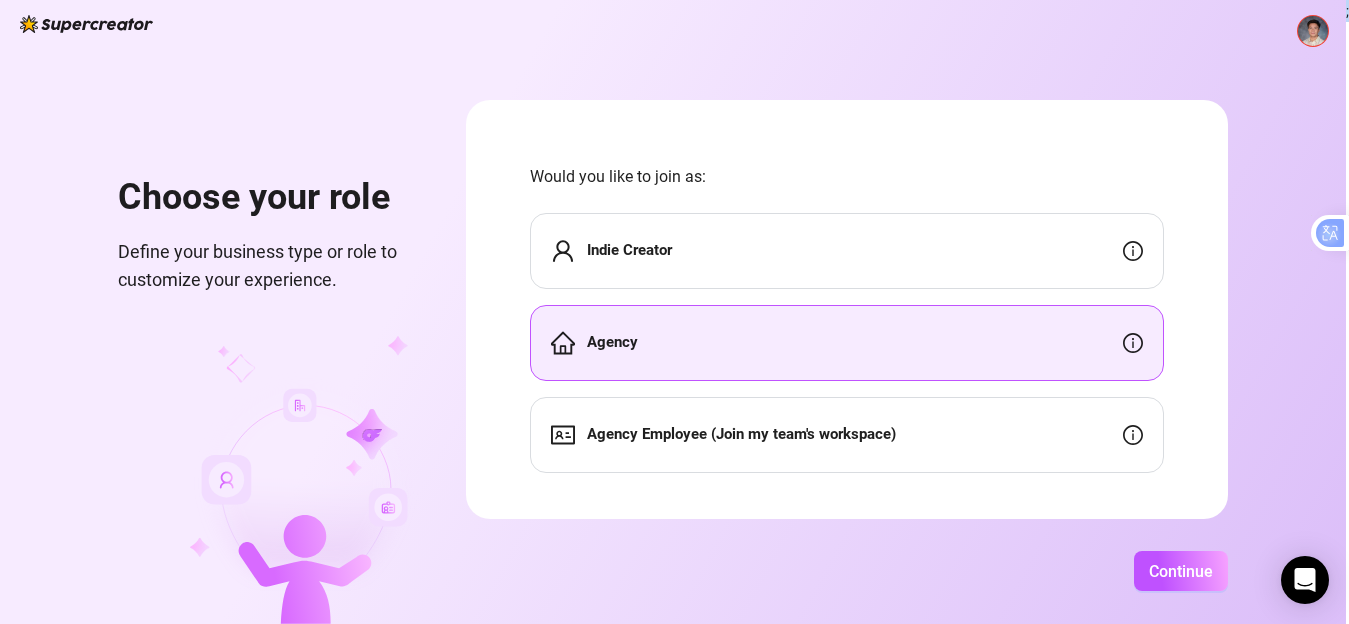 click on "Continue" at bounding box center (847, 571) 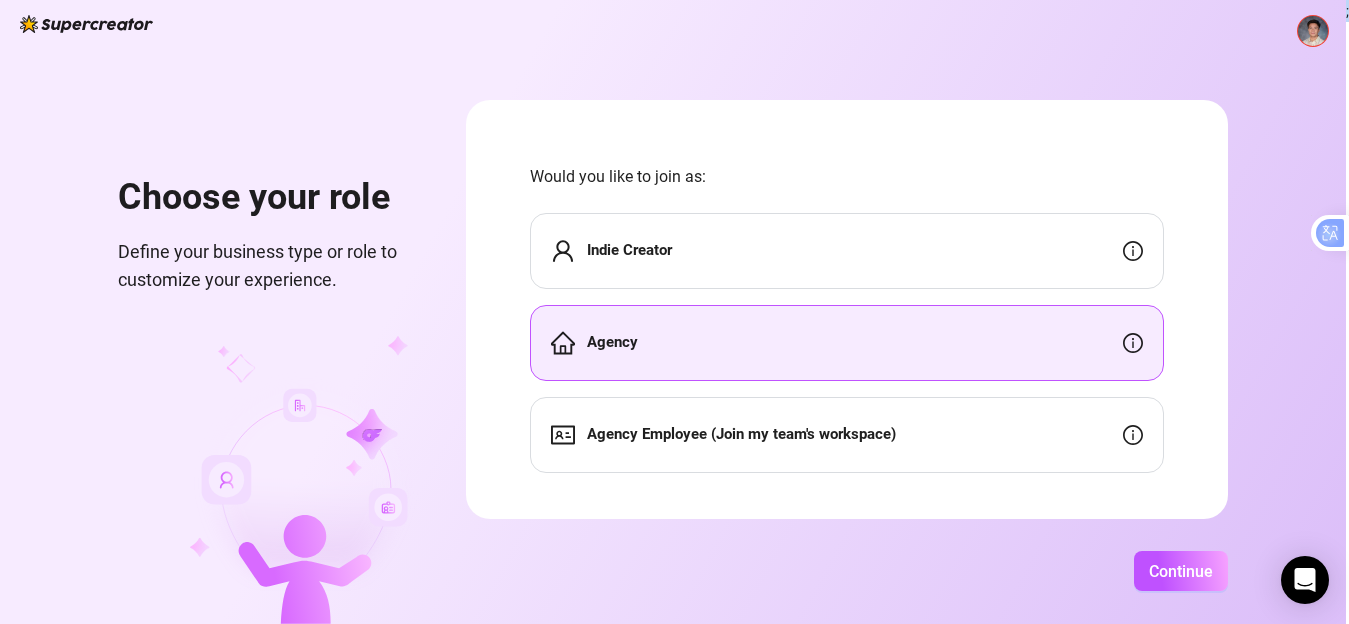 click on "Continue" at bounding box center (847, 571) 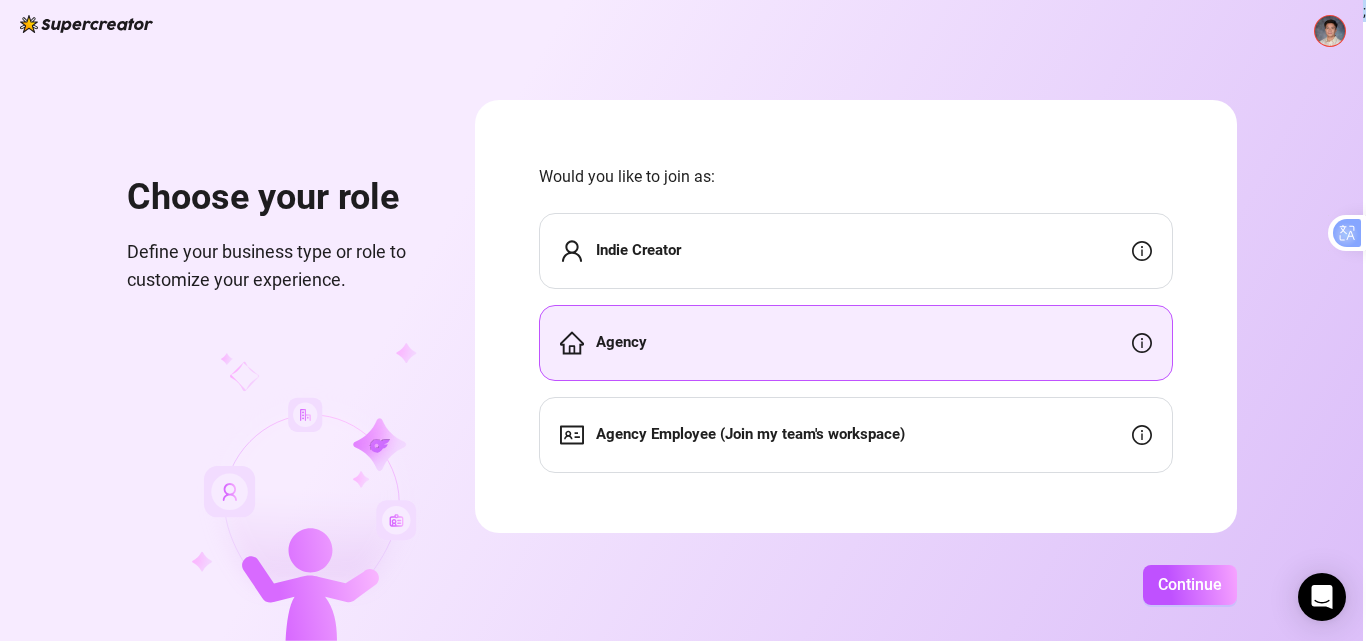 click on "Choose your role Define your business type or role to customize your experience. Would you like to join as: Indie Creator Agency Agency Employee (Join my team's workspace) Continue" at bounding box center [681, 320] 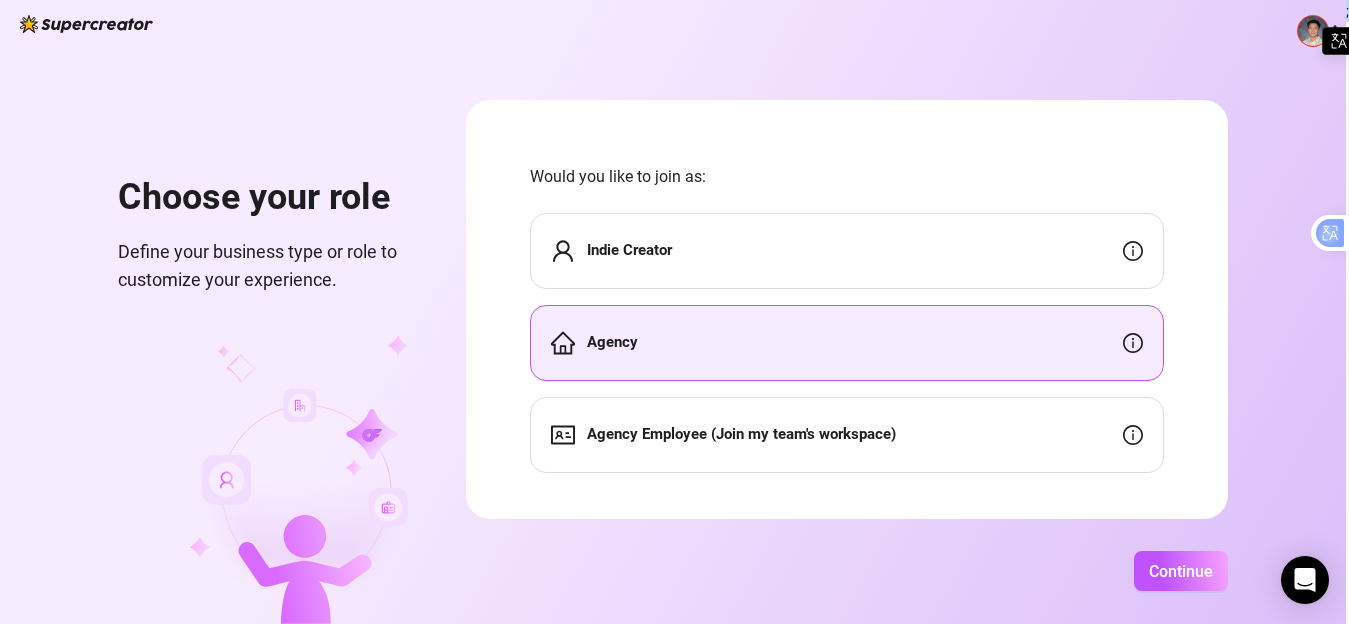 click on "Choose your role Define your business type or role to customize your experience. Would you like to join as: Indie Creator Agency Agency Employee (Join my team's workspace) Continue" at bounding box center [673, 312] 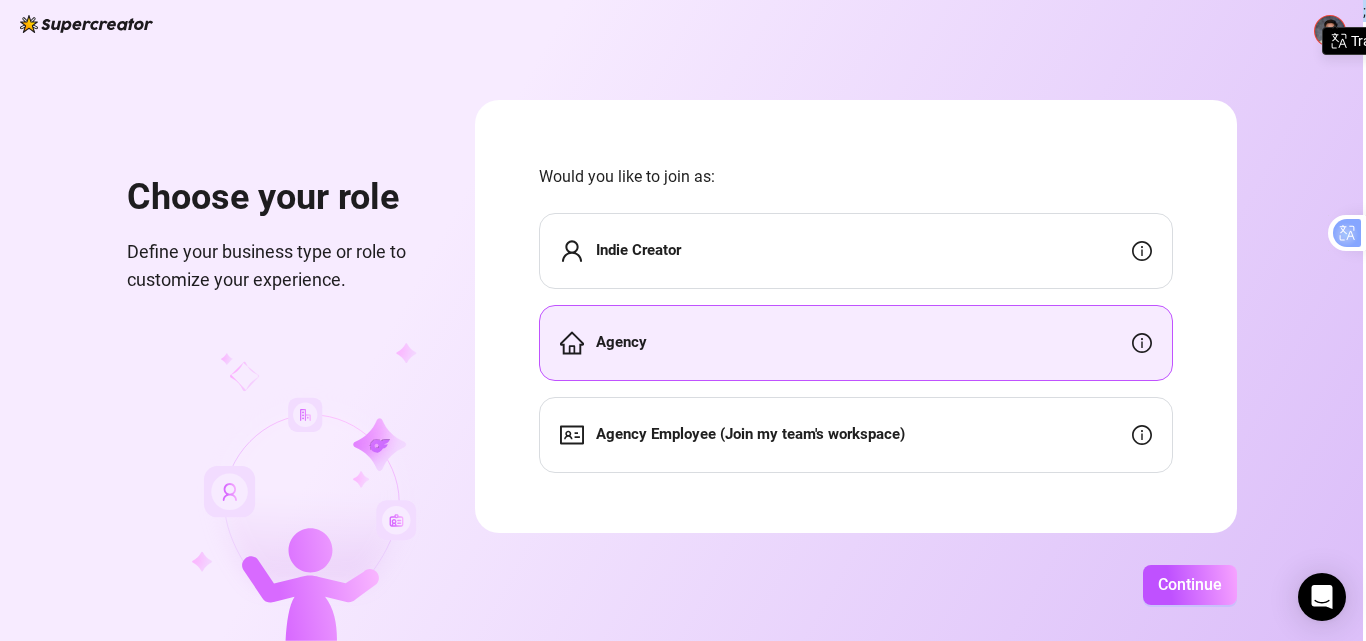 click on "Choose your role Define your business type or role to customize your experience. Would you like to join as: Indie Creator Agency Agency Employee (Join my team's workspace) Continue" at bounding box center (681, 320) 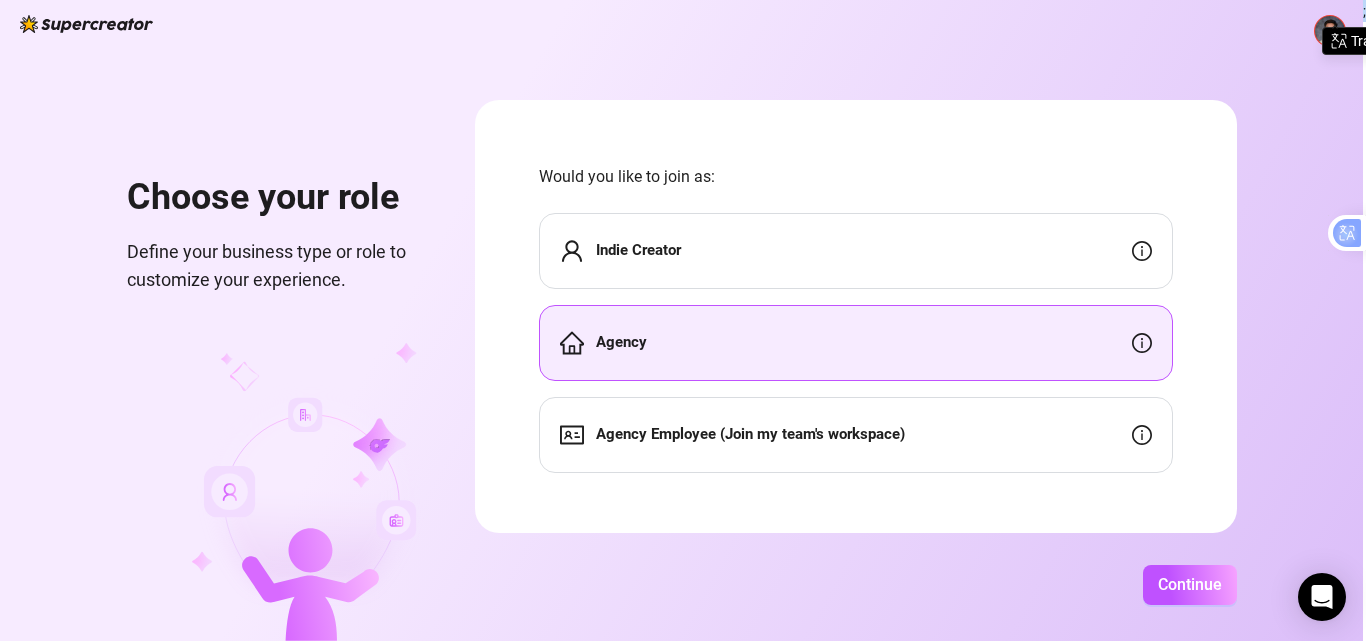 click on "Choose your role Define your business type or role to customize your experience. Would you like to join as: Indie Creator Agency Agency Employee (Join my team's workspace) Continue" at bounding box center [681, 320] 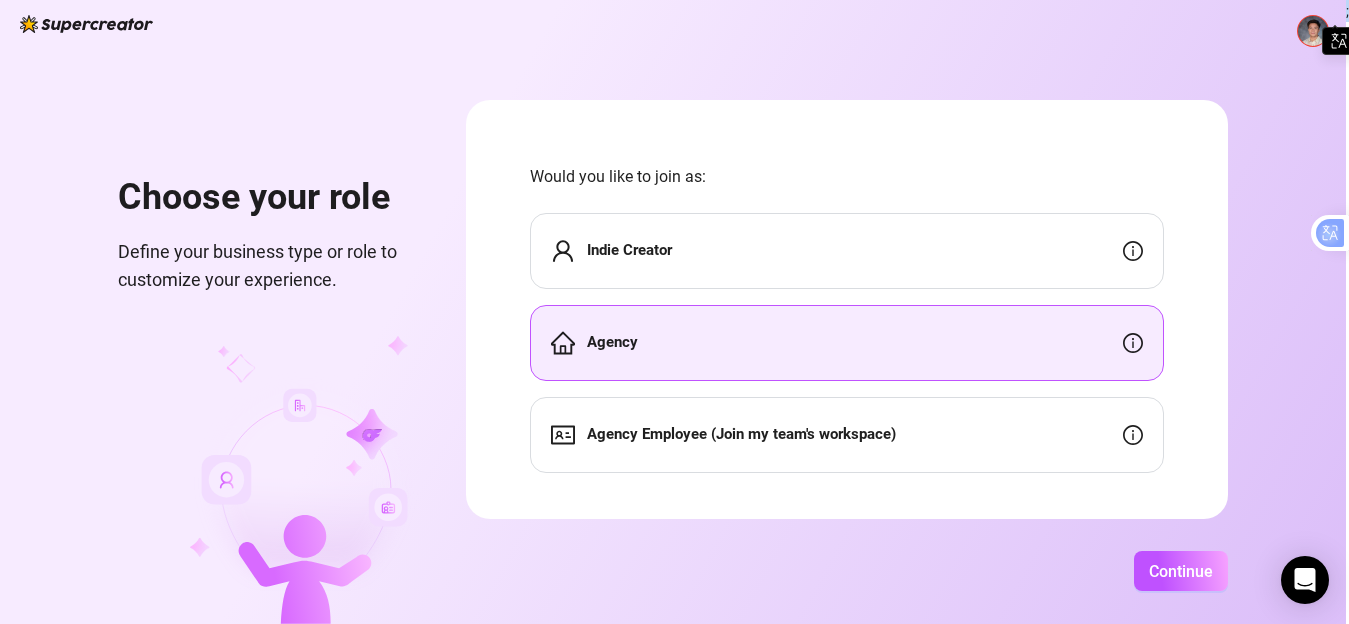drag, startPoint x: 1334, startPoint y: 39, endPoint x: 1336, endPoint y: 128, distance: 89.02247 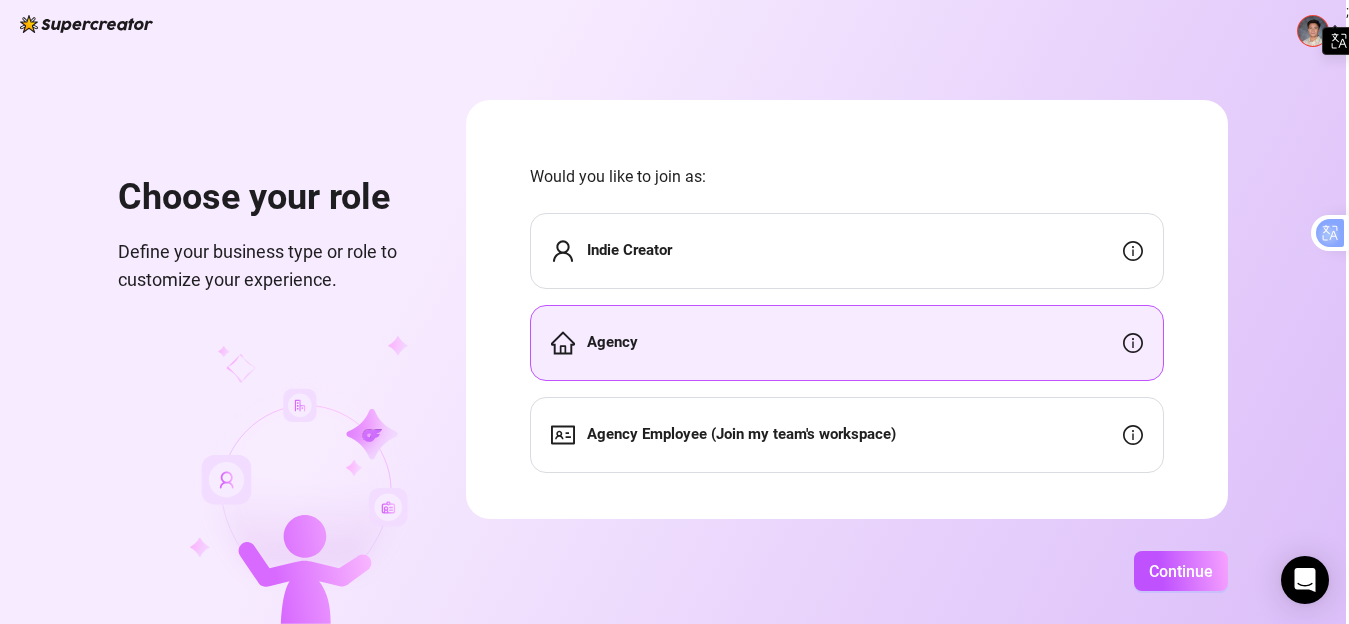 click on "Choose your role Define your business type or role to customize your experience. Would you like to join as: Indie Creator Agency Agency Employee (Join my team's workspace) Continue" at bounding box center (673, 312) 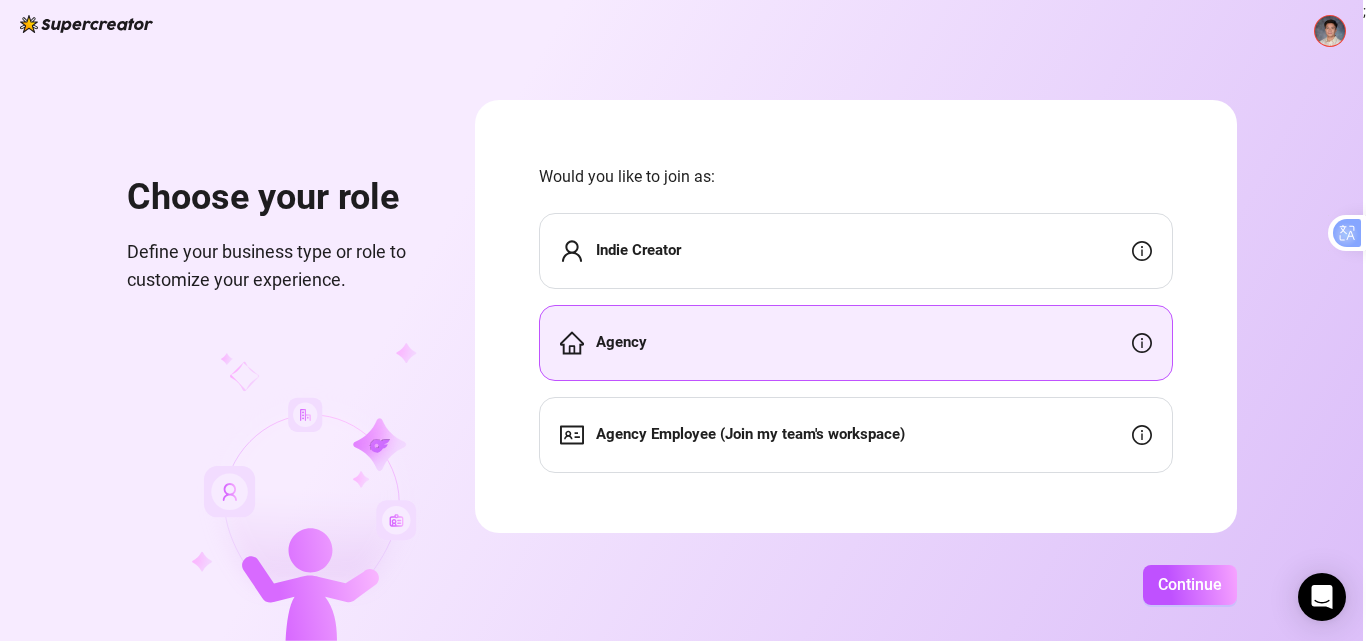 click on "Choose your role Define your business type or role to customize your experience. Would you like to join as: Indie Creator Agency Agency Employee (Join my team's workspace) Continue" at bounding box center (681, 320) 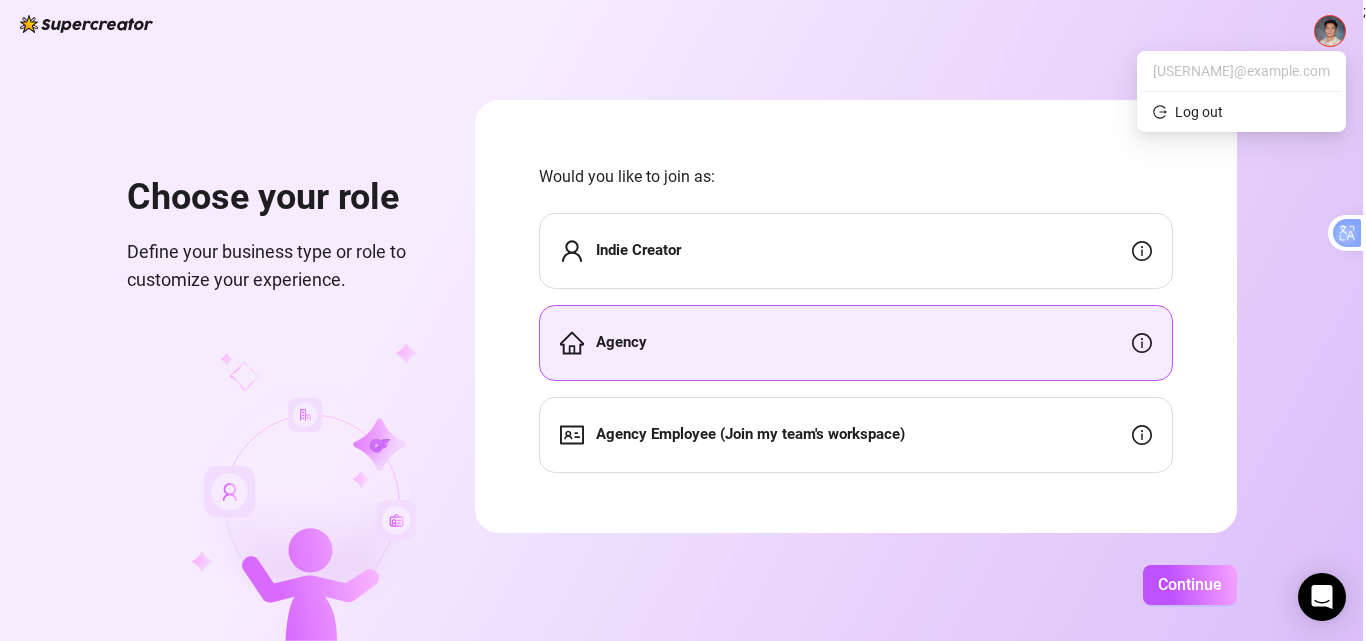 click at bounding box center (1330, 31) 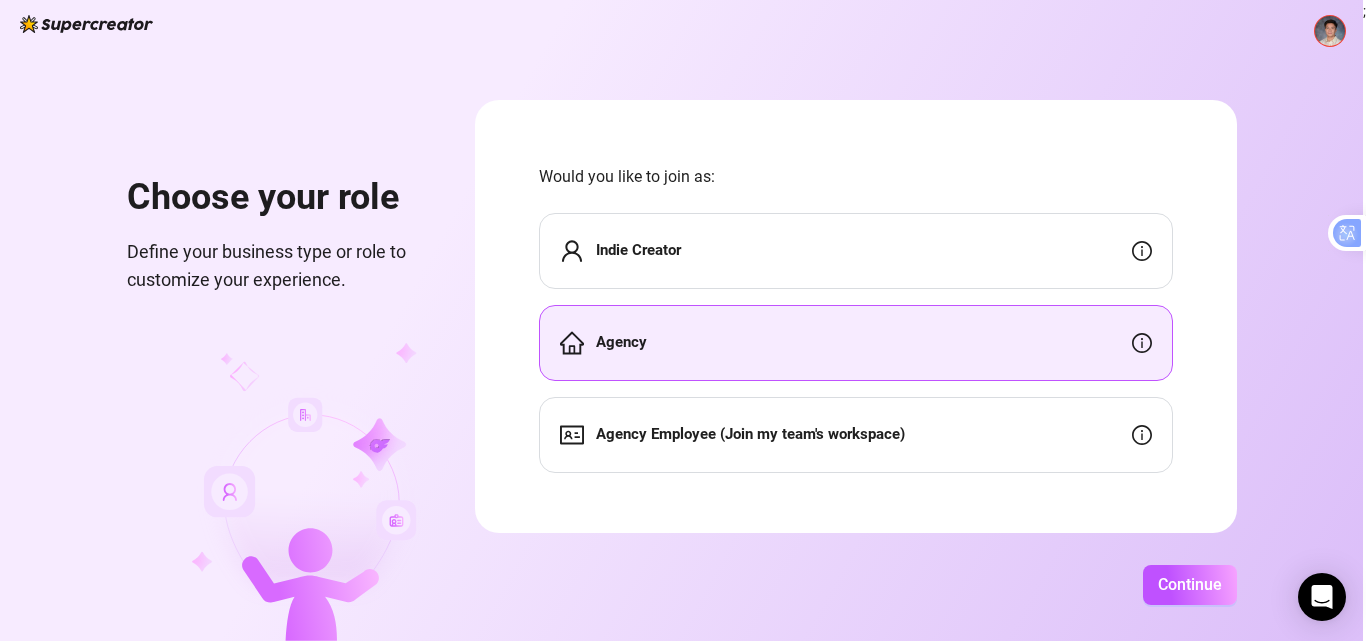 click at bounding box center (1330, 31) 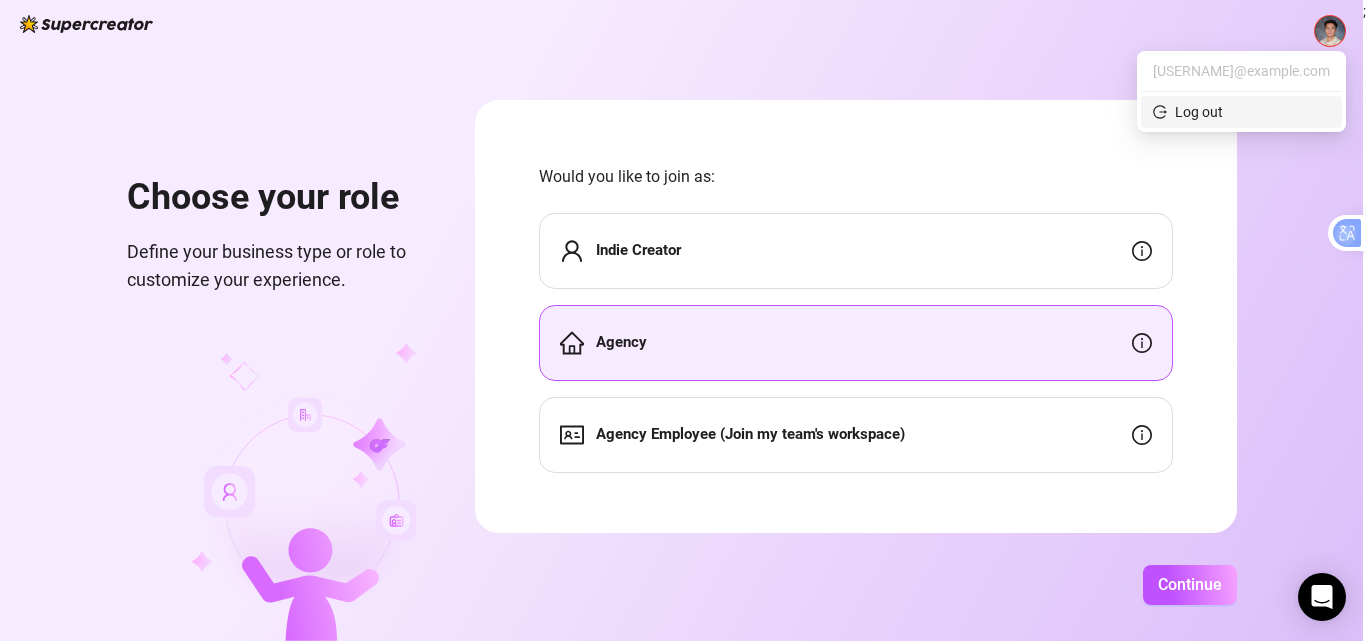 click on "Log out" at bounding box center [1241, 112] 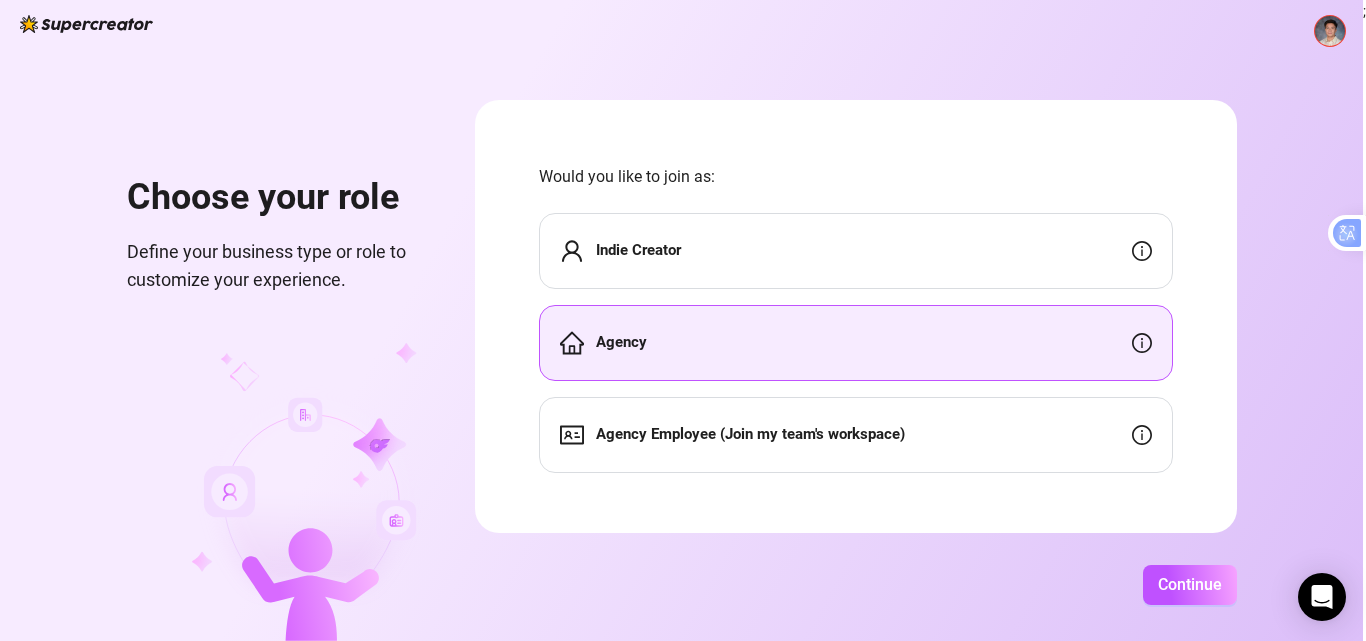 click on "Choose your role Define your business type or role to customize your experience. Would you like to join as: Indie Creator Agency Agency Employee (Join my team's workspace) Continue" at bounding box center (681, 320) 